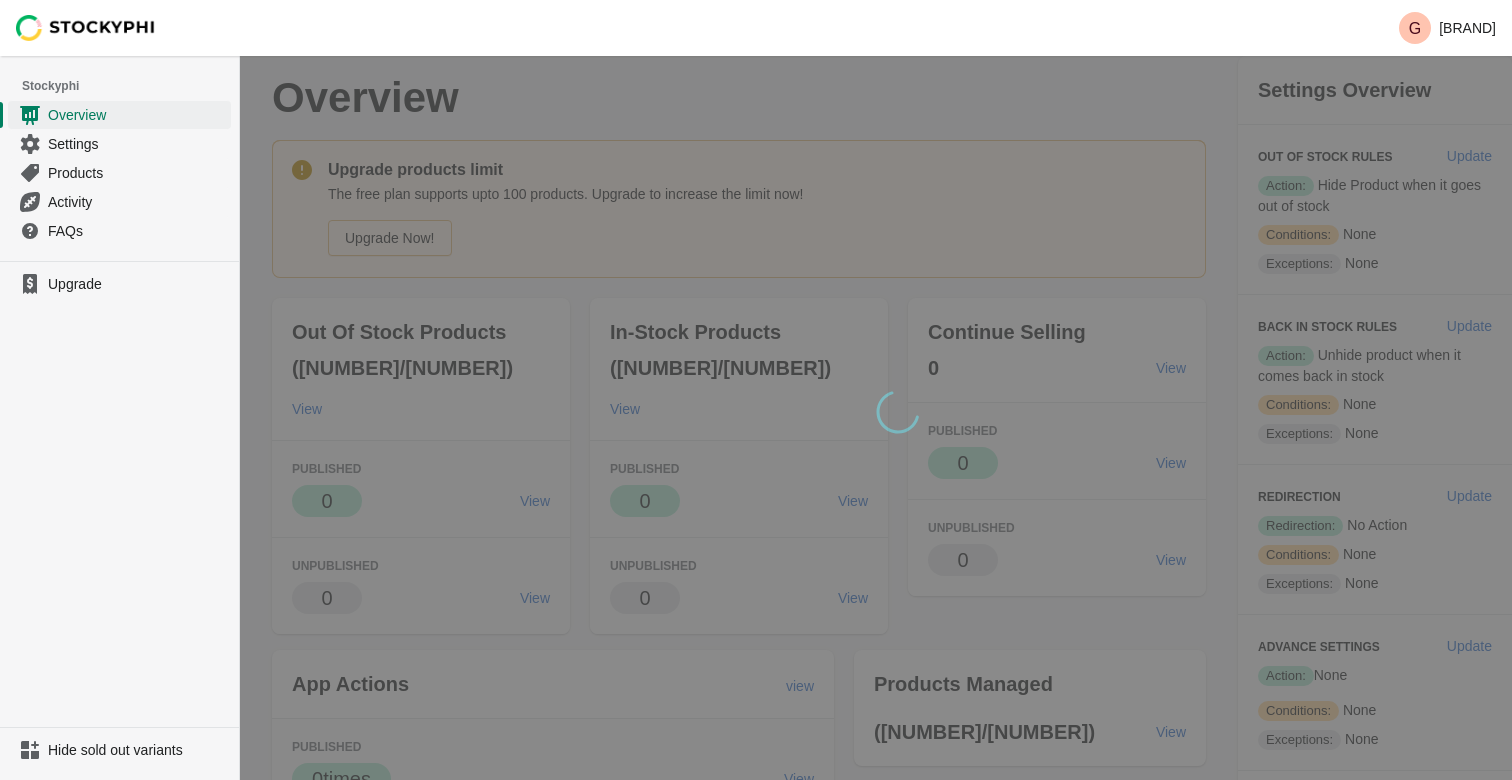 scroll, scrollTop: 0, scrollLeft: 0, axis: both 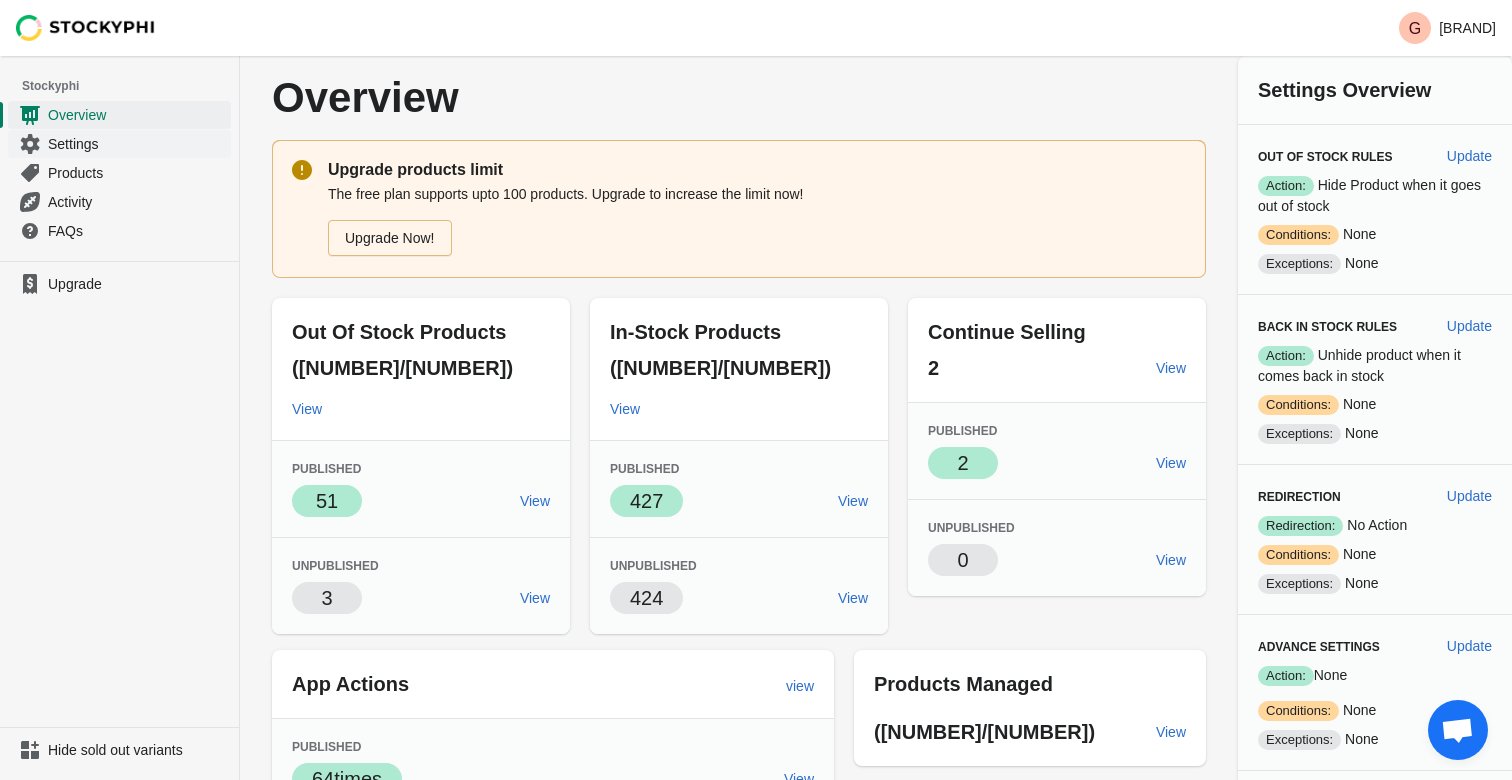 click on "Settings" at bounding box center (137, 144) 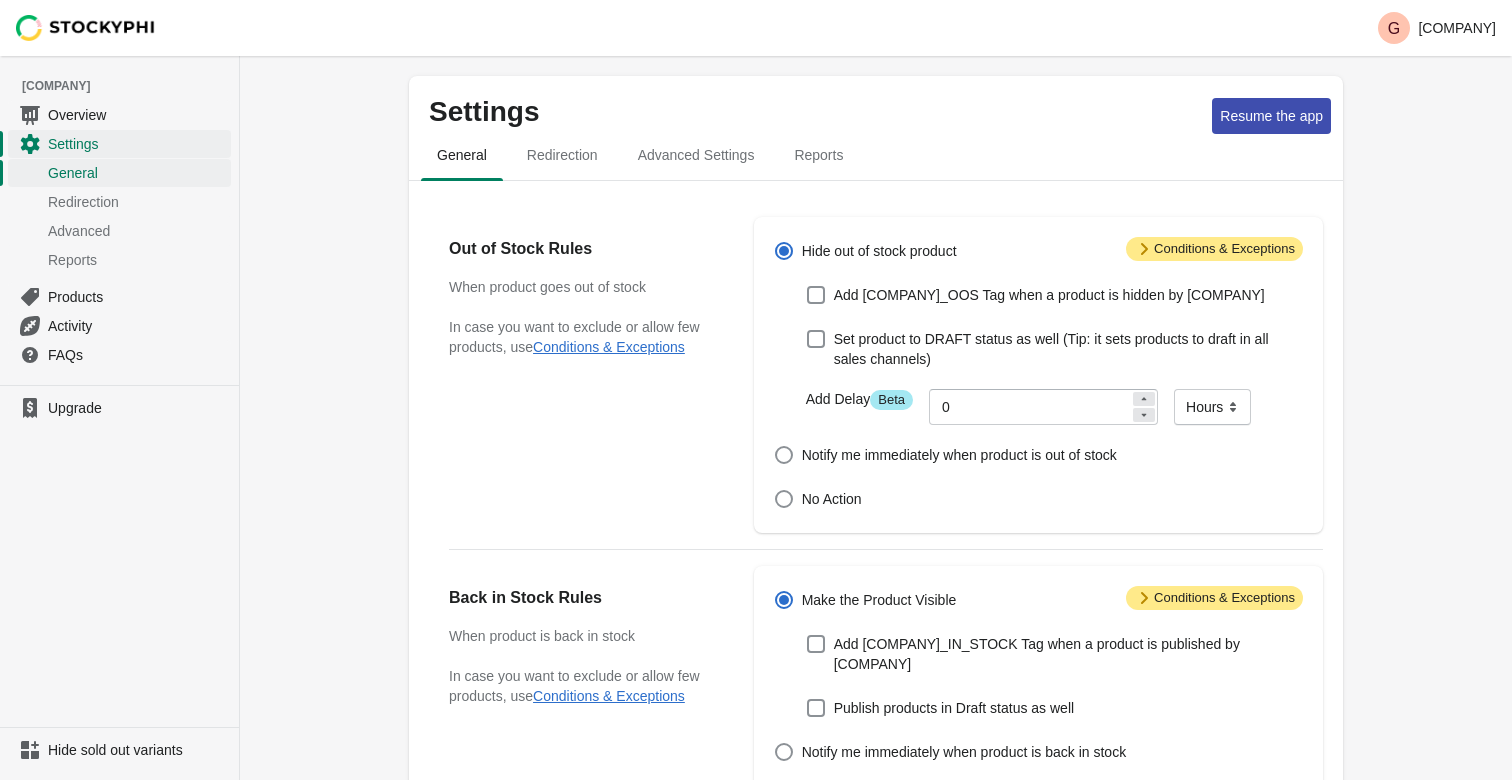 scroll, scrollTop: 0, scrollLeft: 0, axis: both 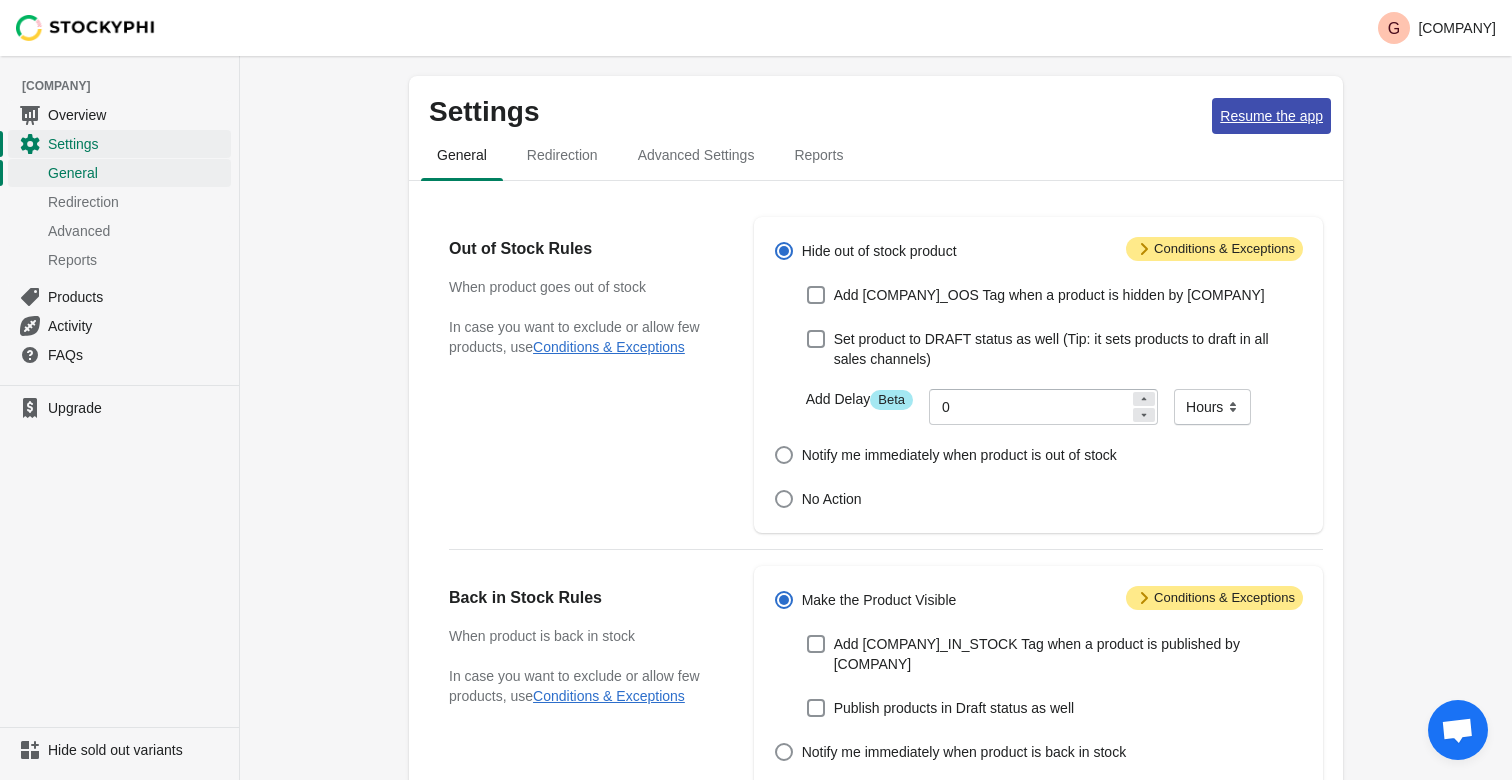 click on "Resume the app" at bounding box center (1271, 116) 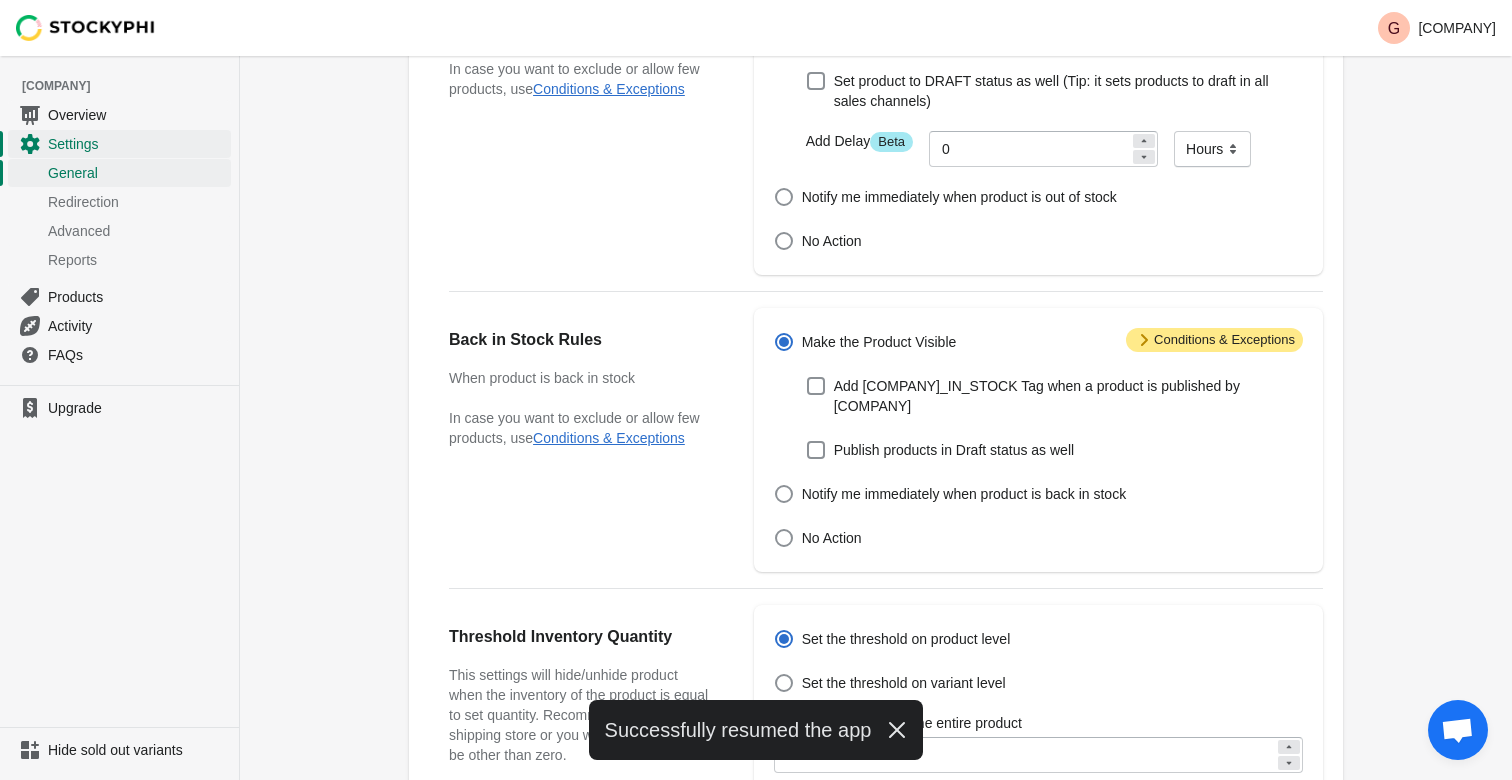 scroll, scrollTop: 0, scrollLeft: 0, axis: both 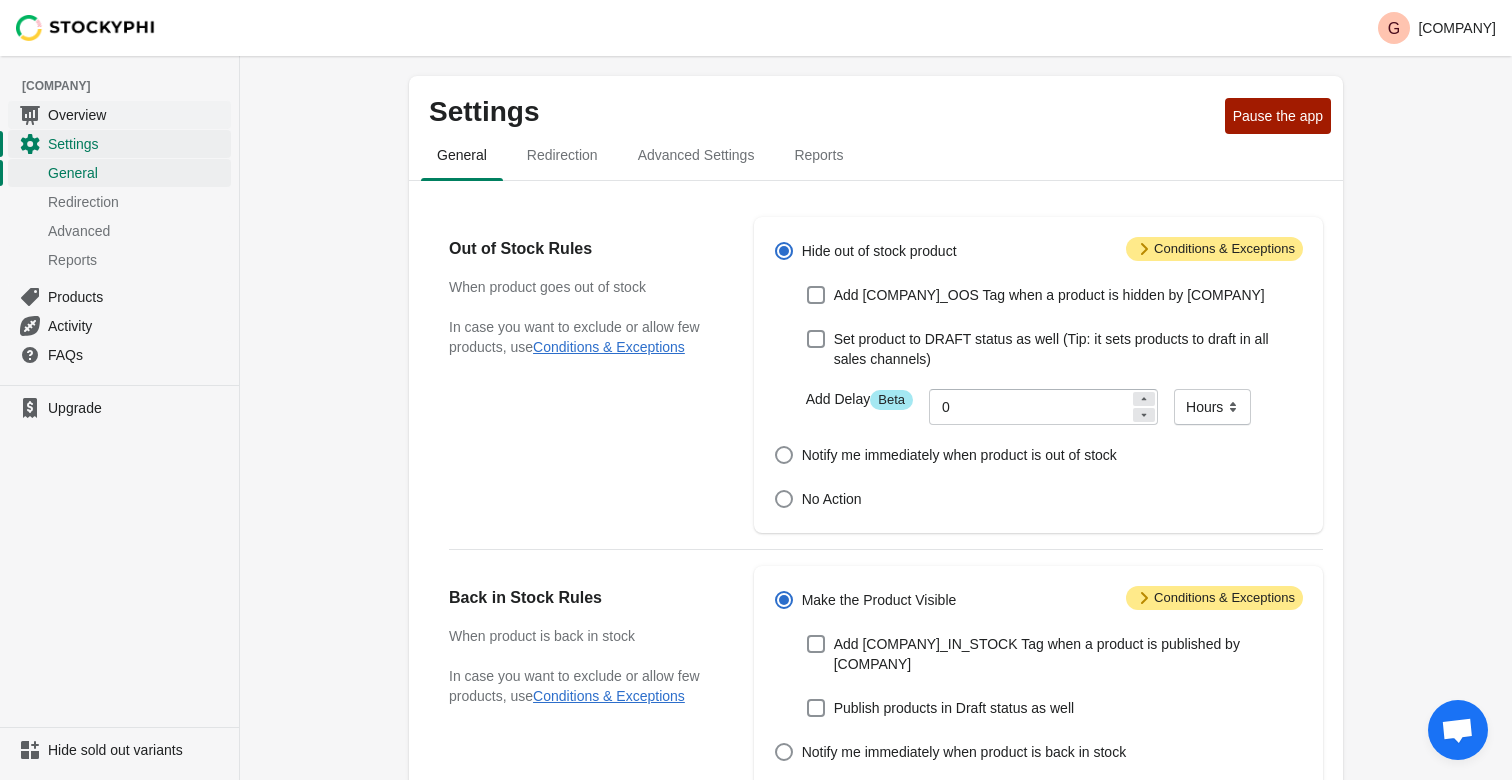 click on "Overview" at bounding box center [137, 115] 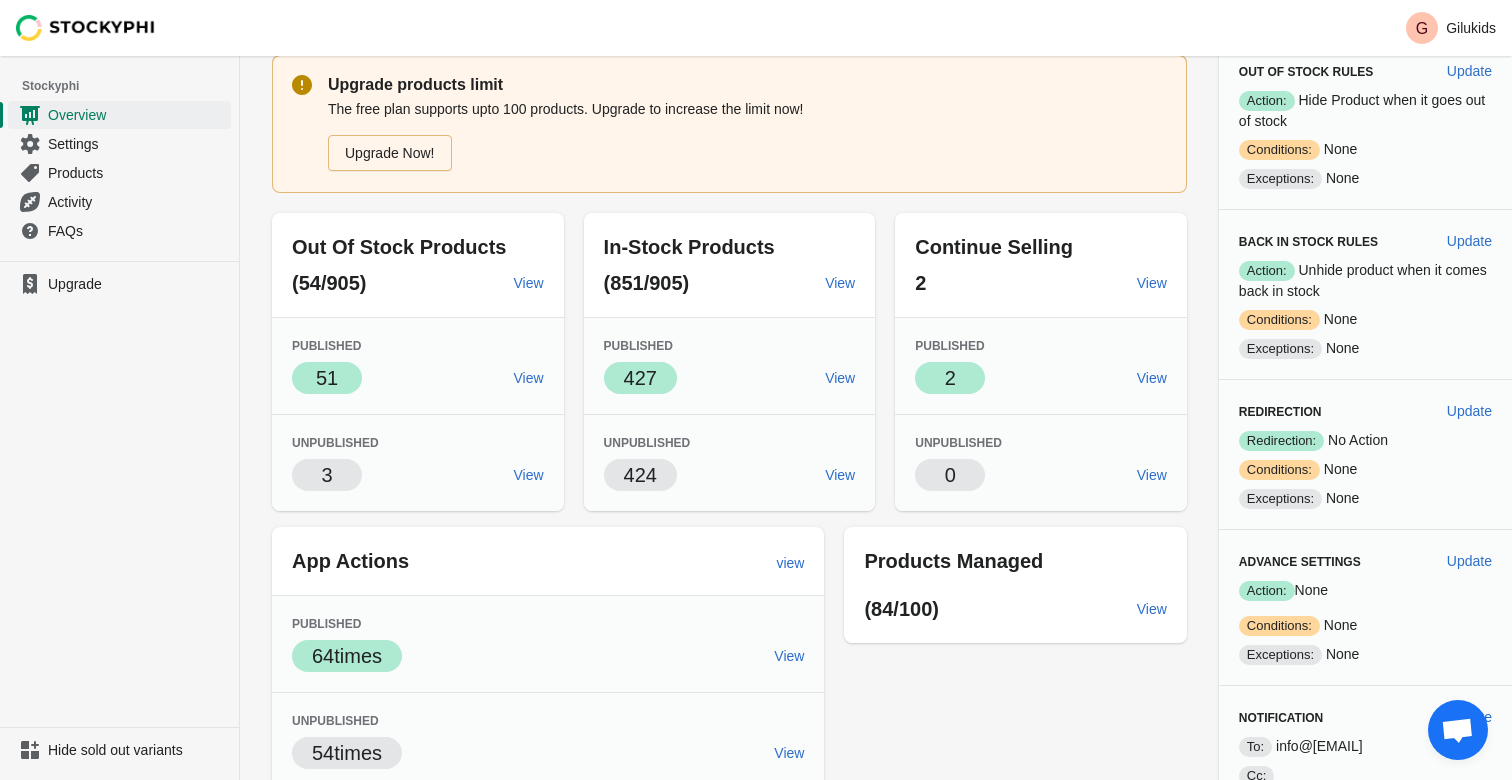 scroll, scrollTop: 0, scrollLeft: 0, axis: both 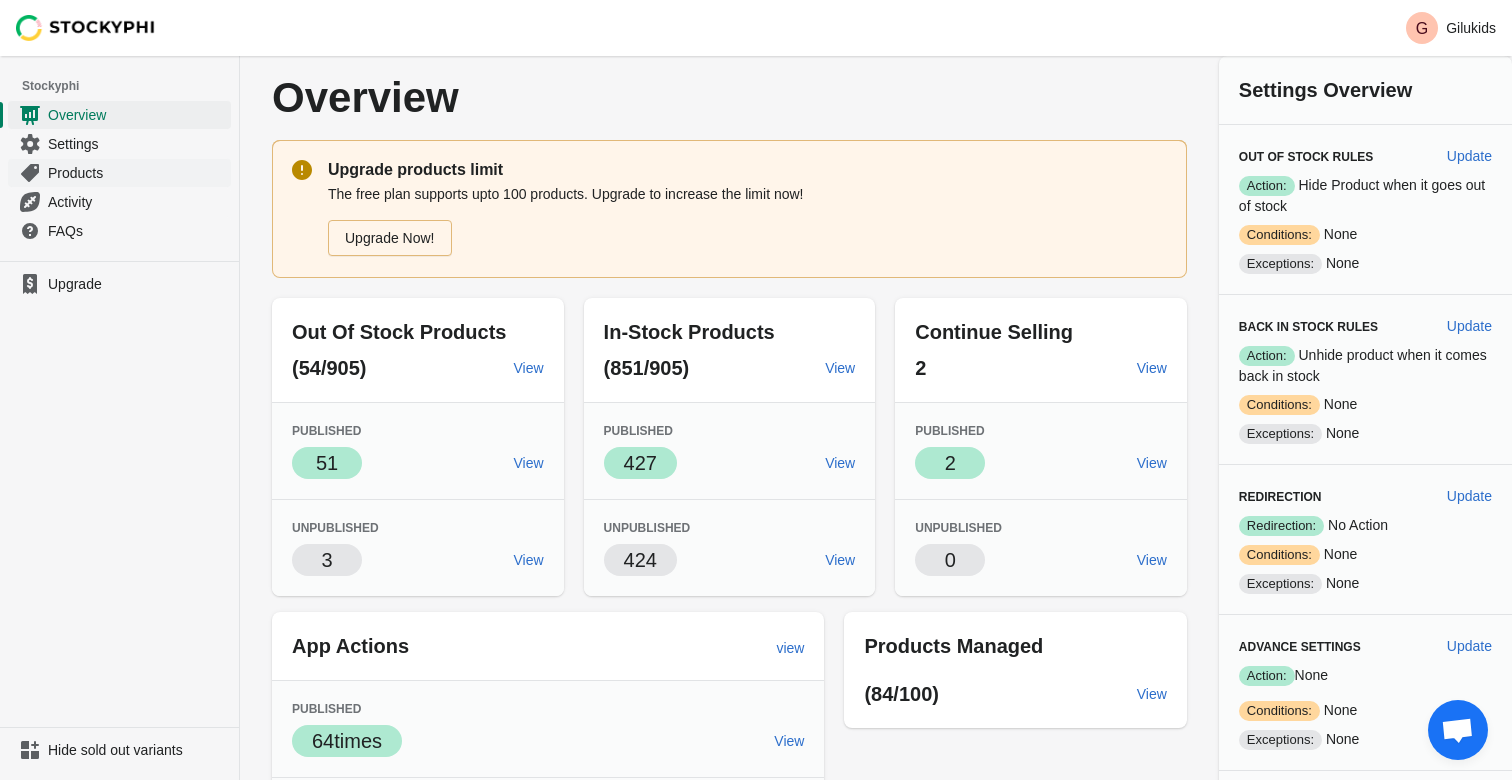 click on "Products" at bounding box center [137, 173] 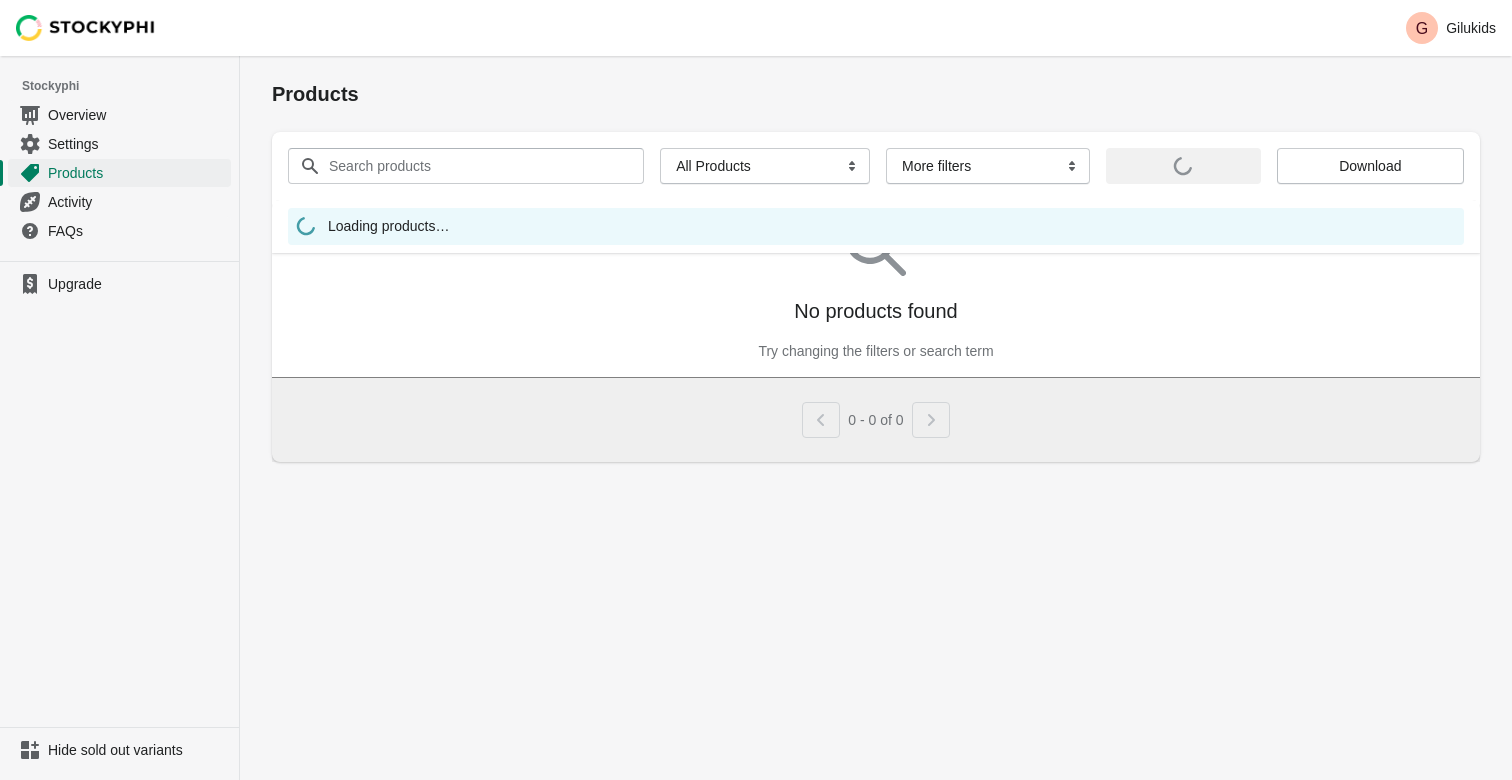 scroll, scrollTop: 0, scrollLeft: 0, axis: both 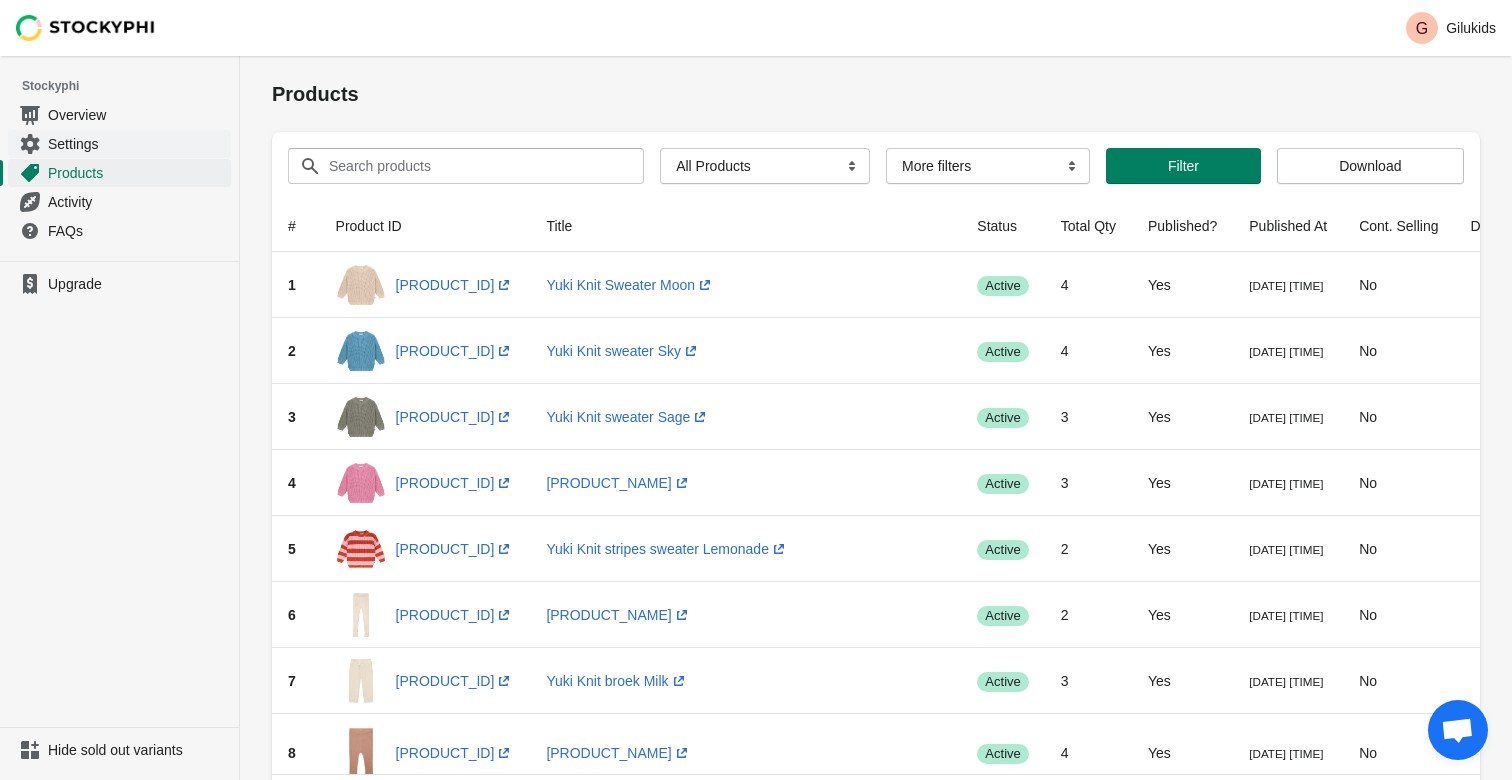 click on "Settings" at bounding box center [137, 144] 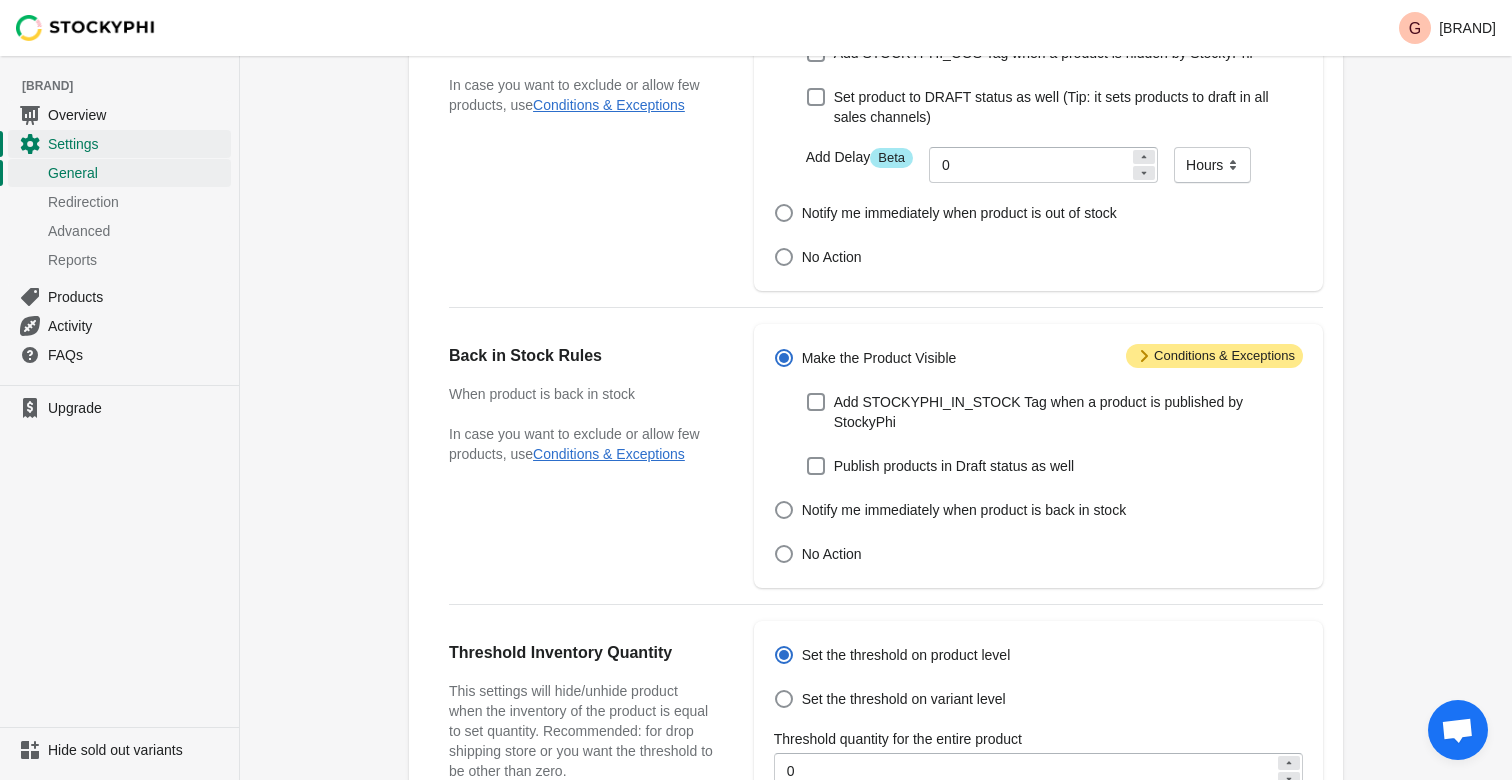 scroll, scrollTop: 0, scrollLeft: 0, axis: both 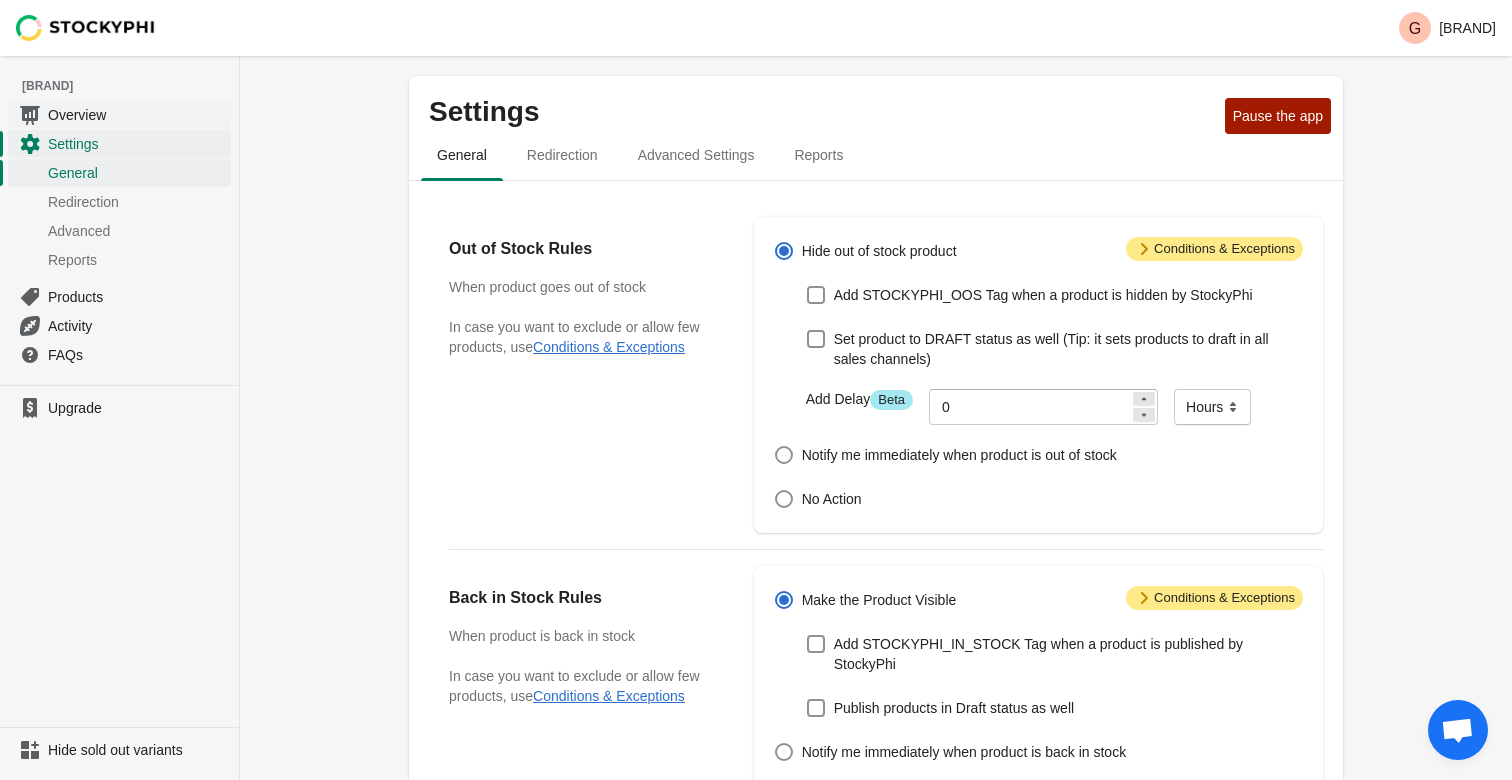 click on "Overview" at bounding box center [137, 115] 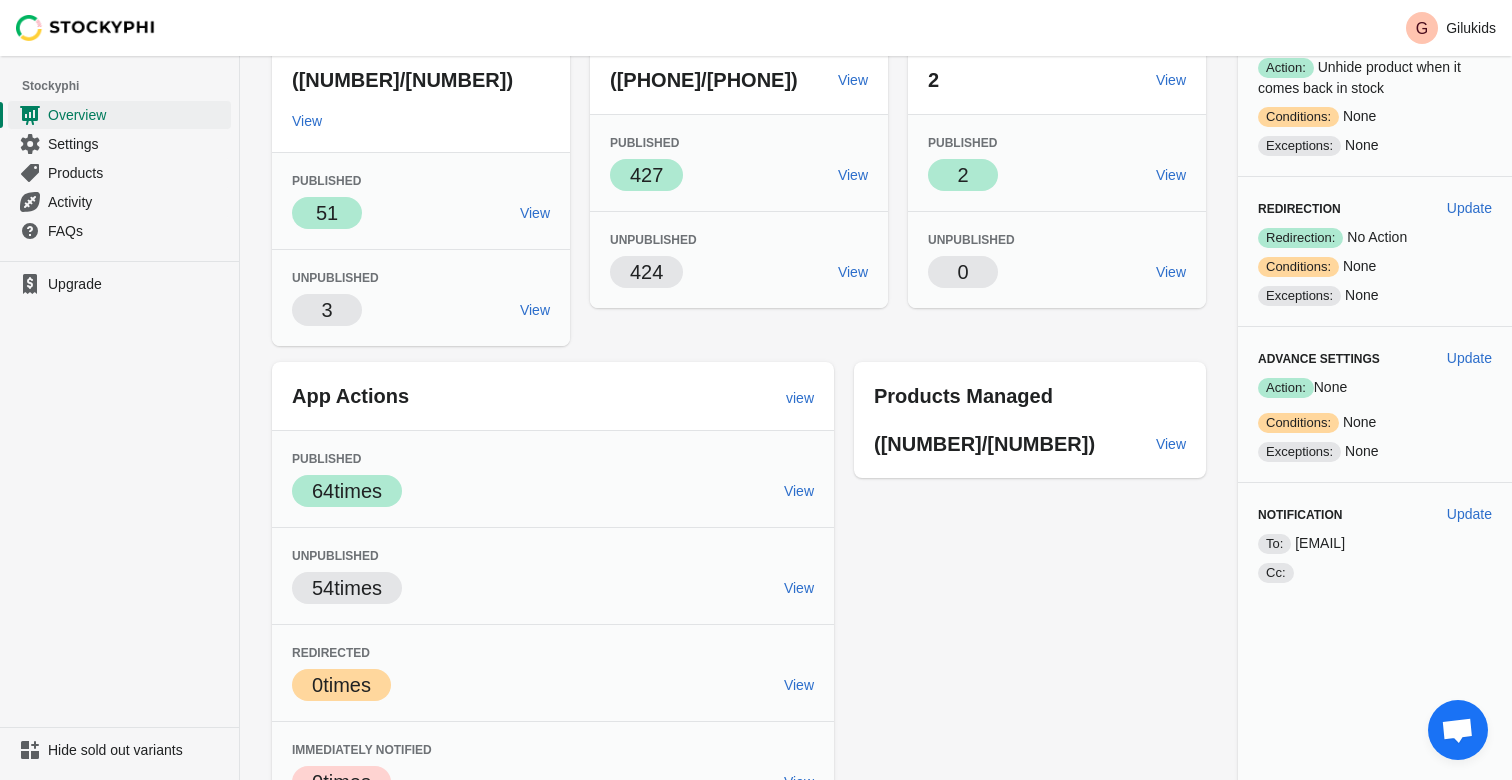 scroll, scrollTop: 0, scrollLeft: 0, axis: both 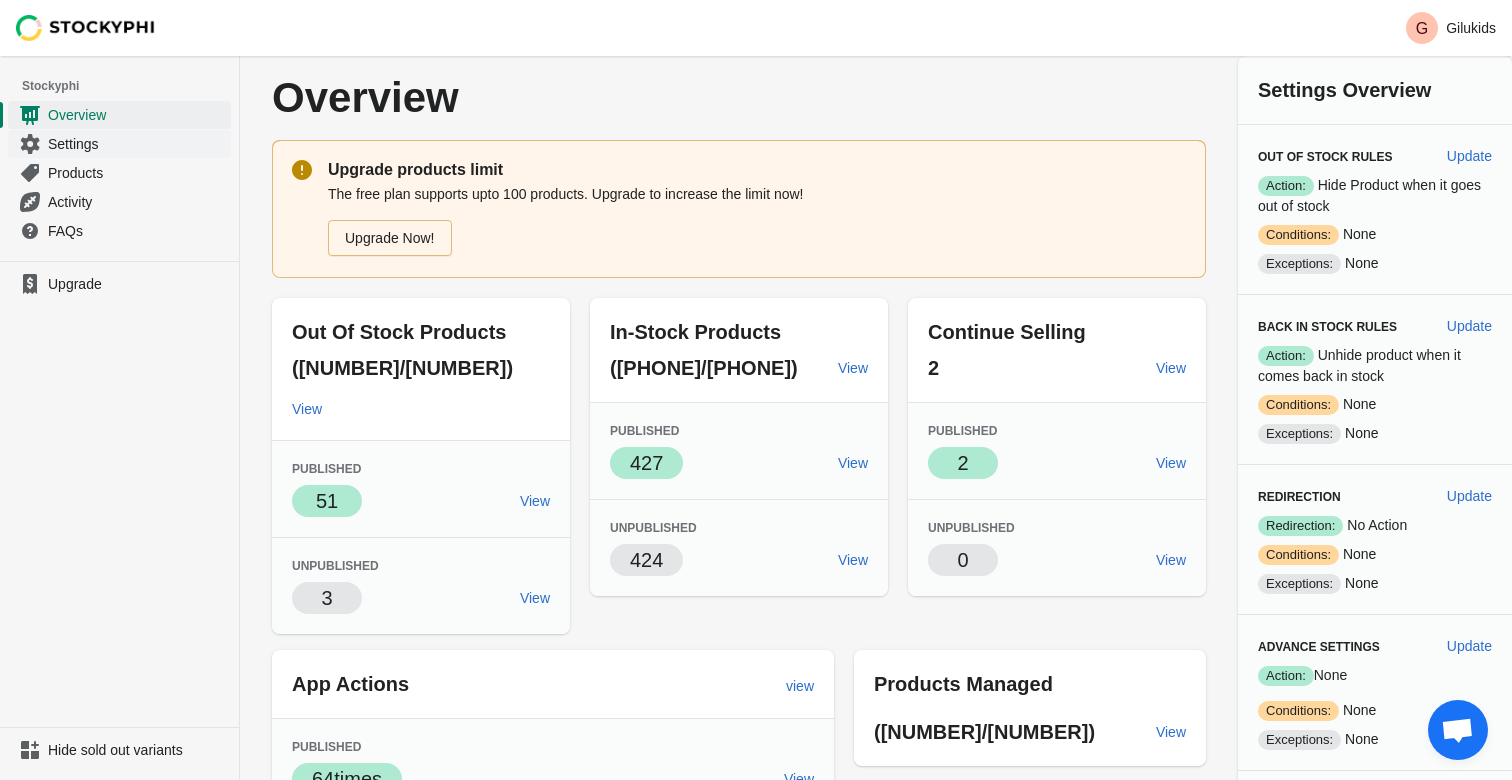 click on "Settings" at bounding box center [119, 143] 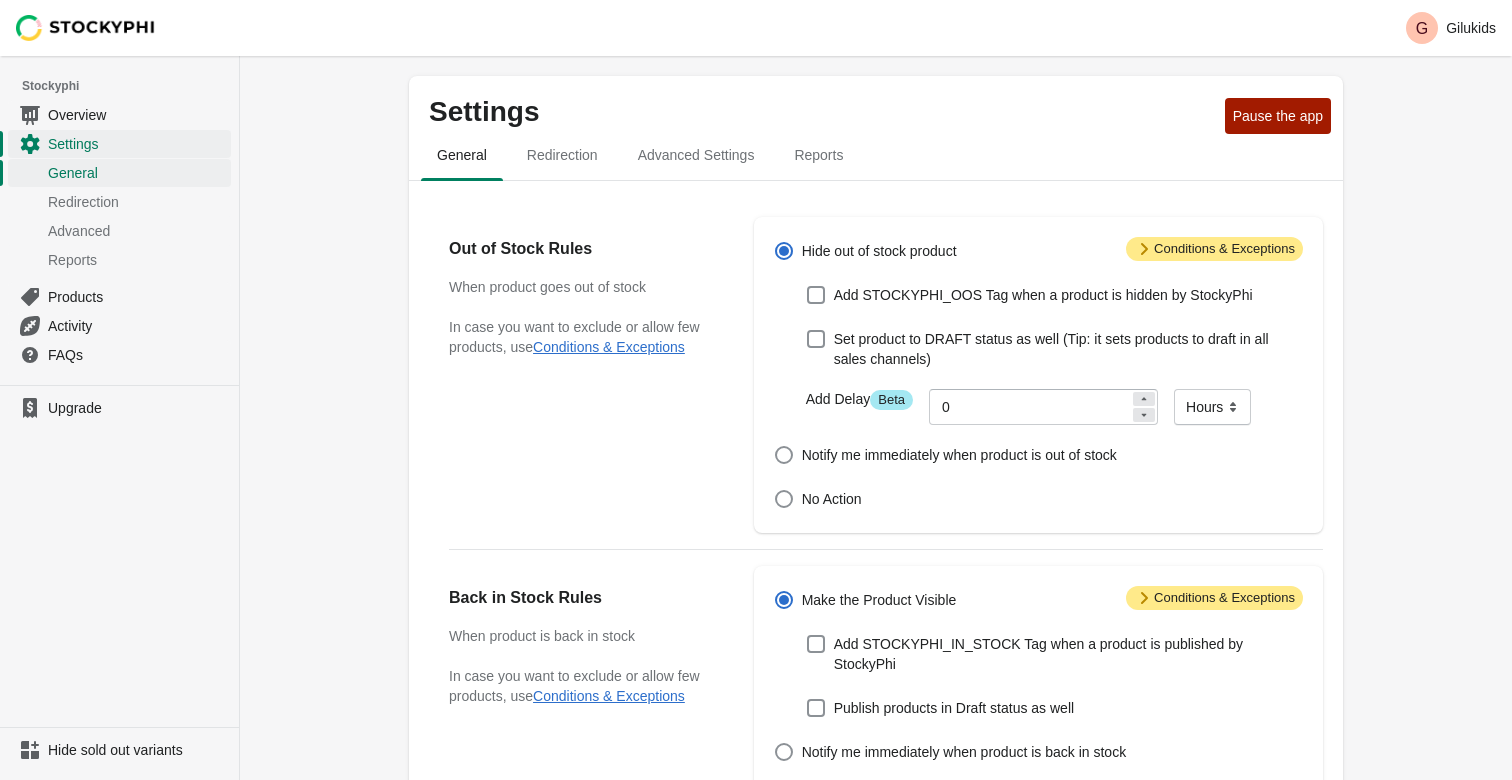 scroll, scrollTop: 0, scrollLeft: 0, axis: both 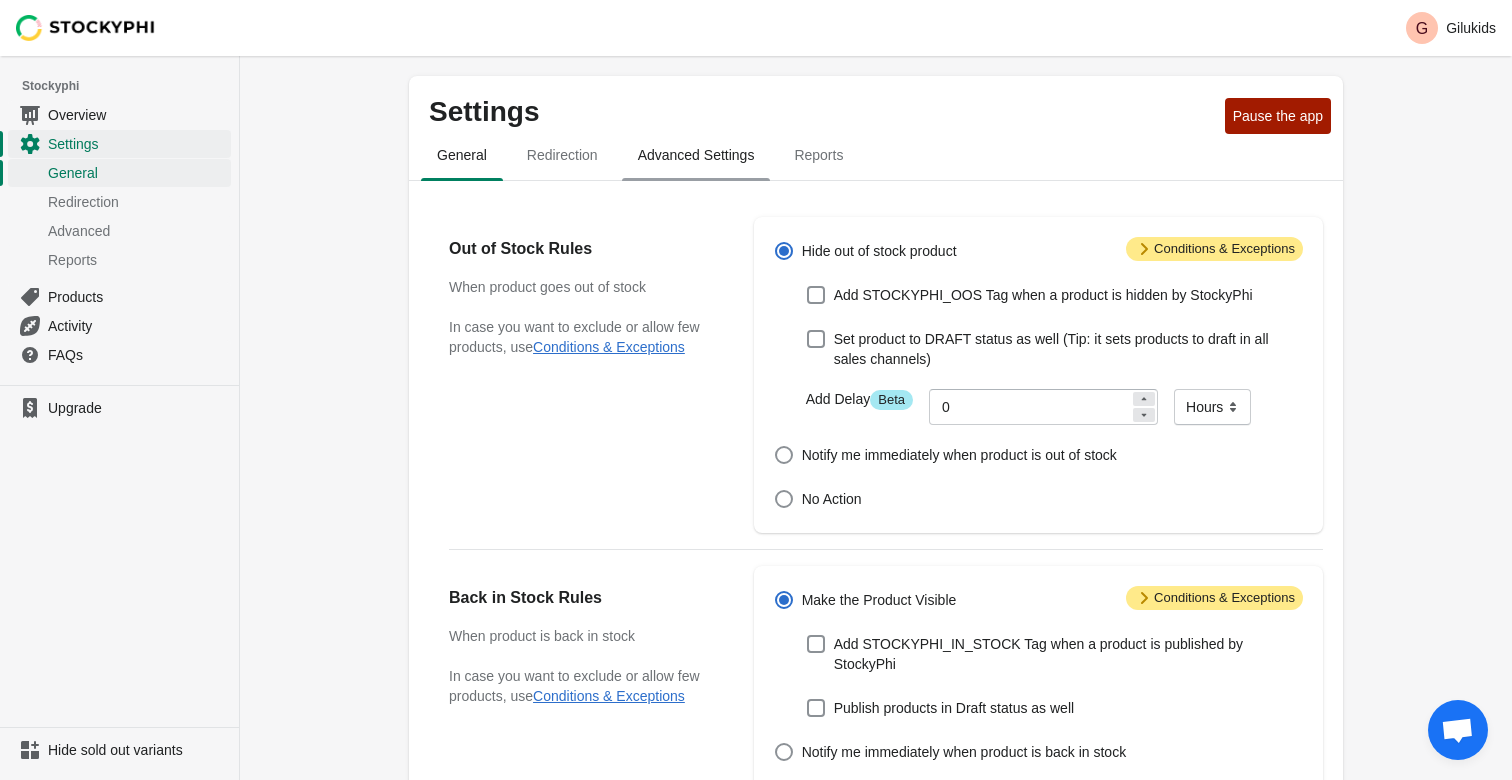 click on "Advanced Settings" at bounding box center (696, 155) 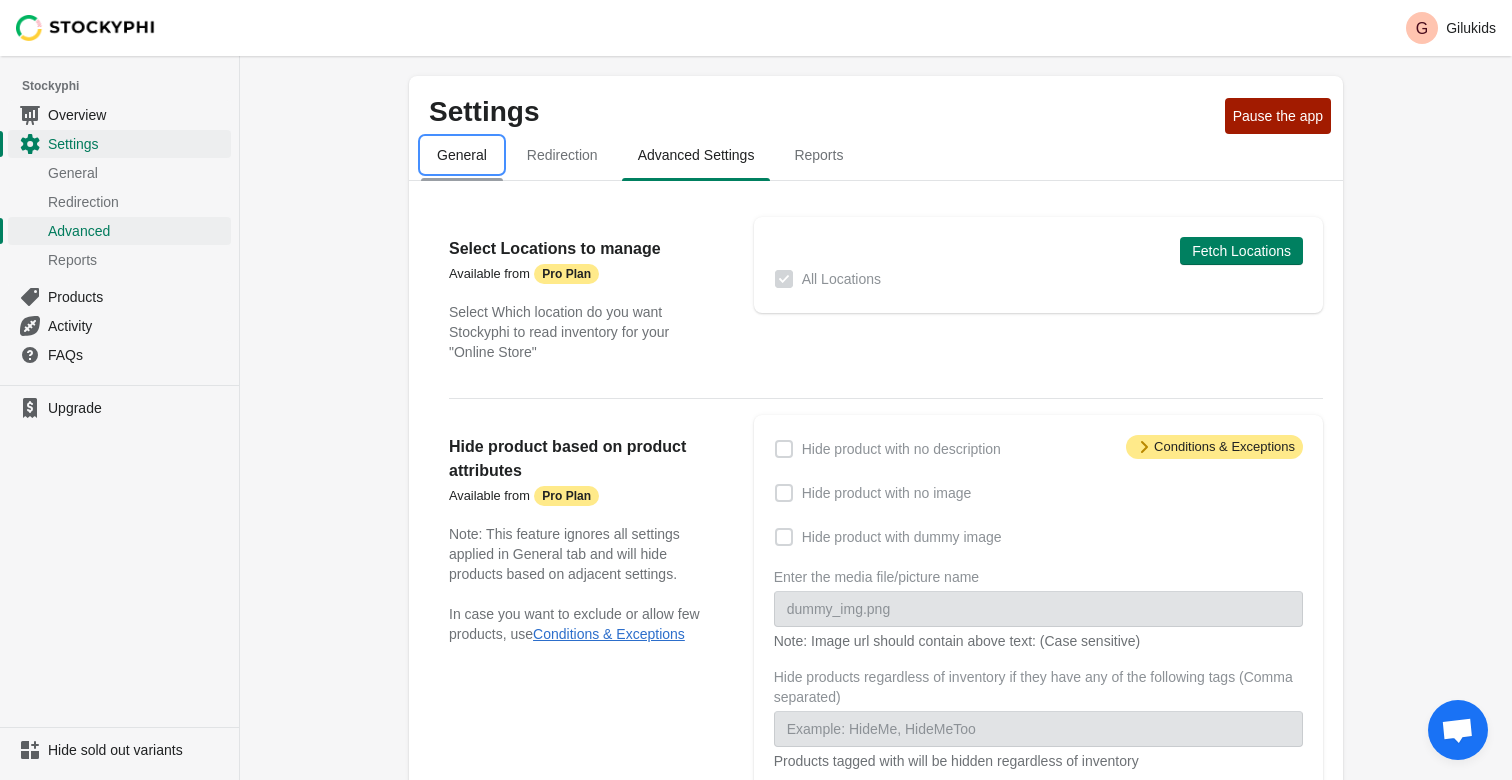 click on "General" at bounding box center (462, 155) 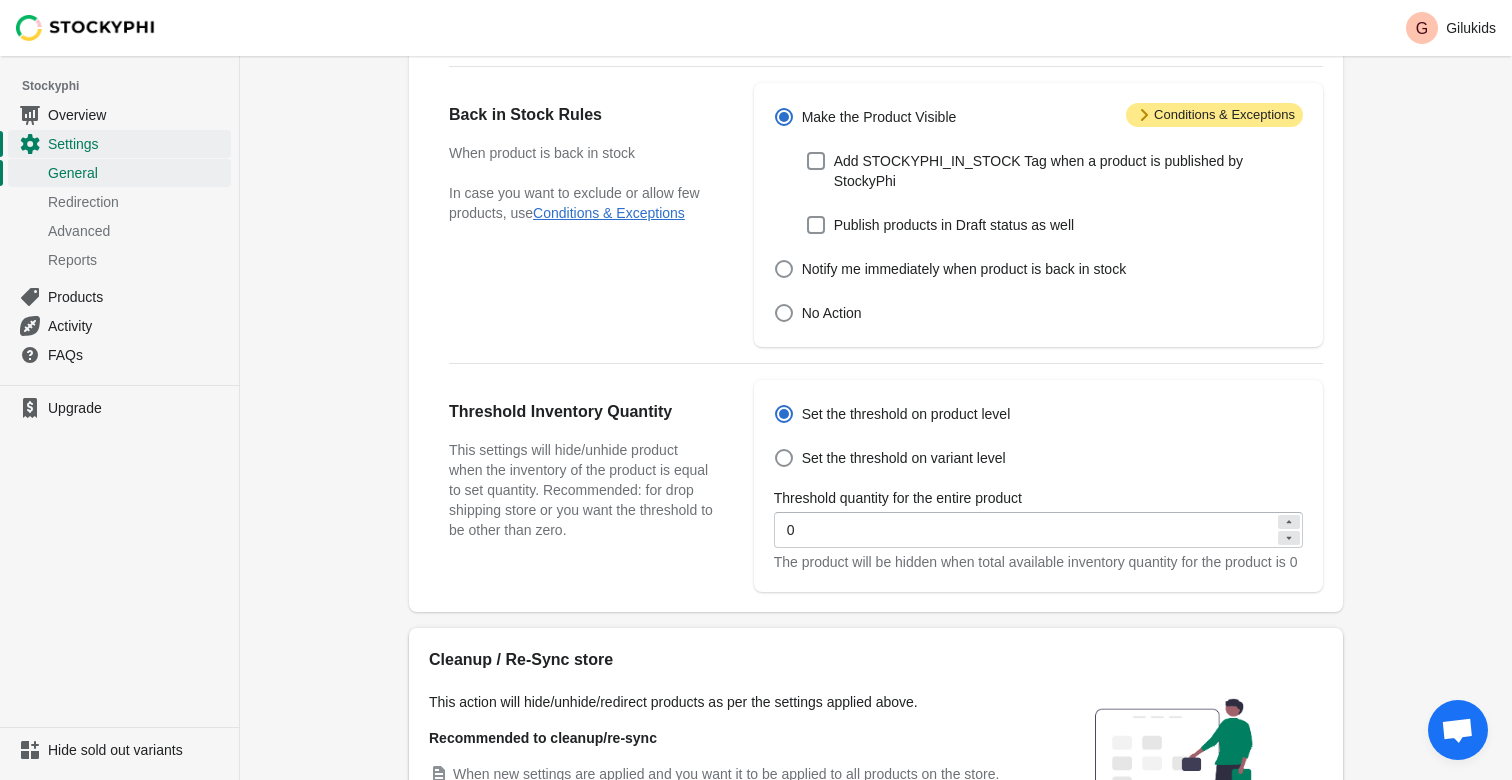 scroll, scrollTop: 488, scrollLeft: 0, axis: vertical 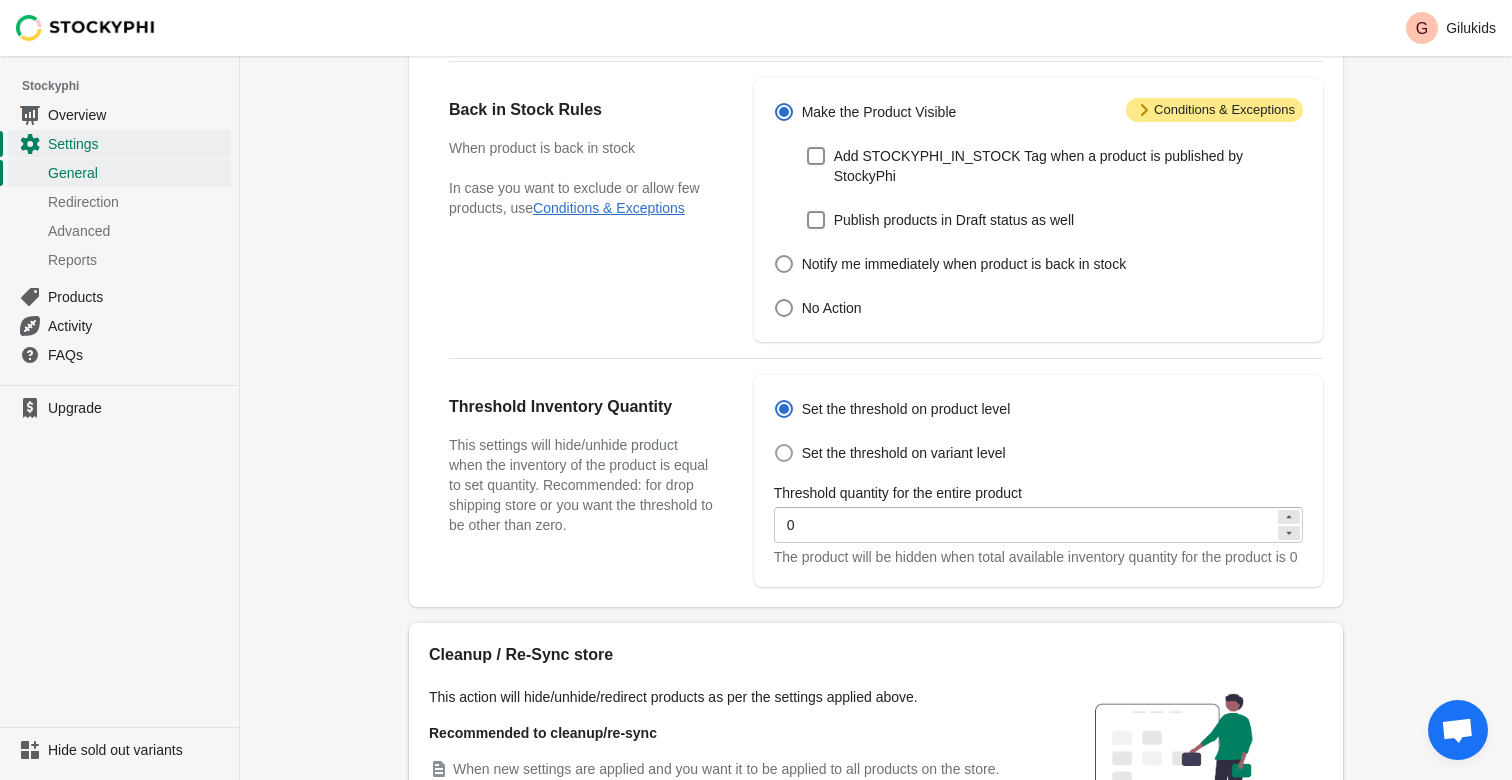 click at bounding box center [784, 453] 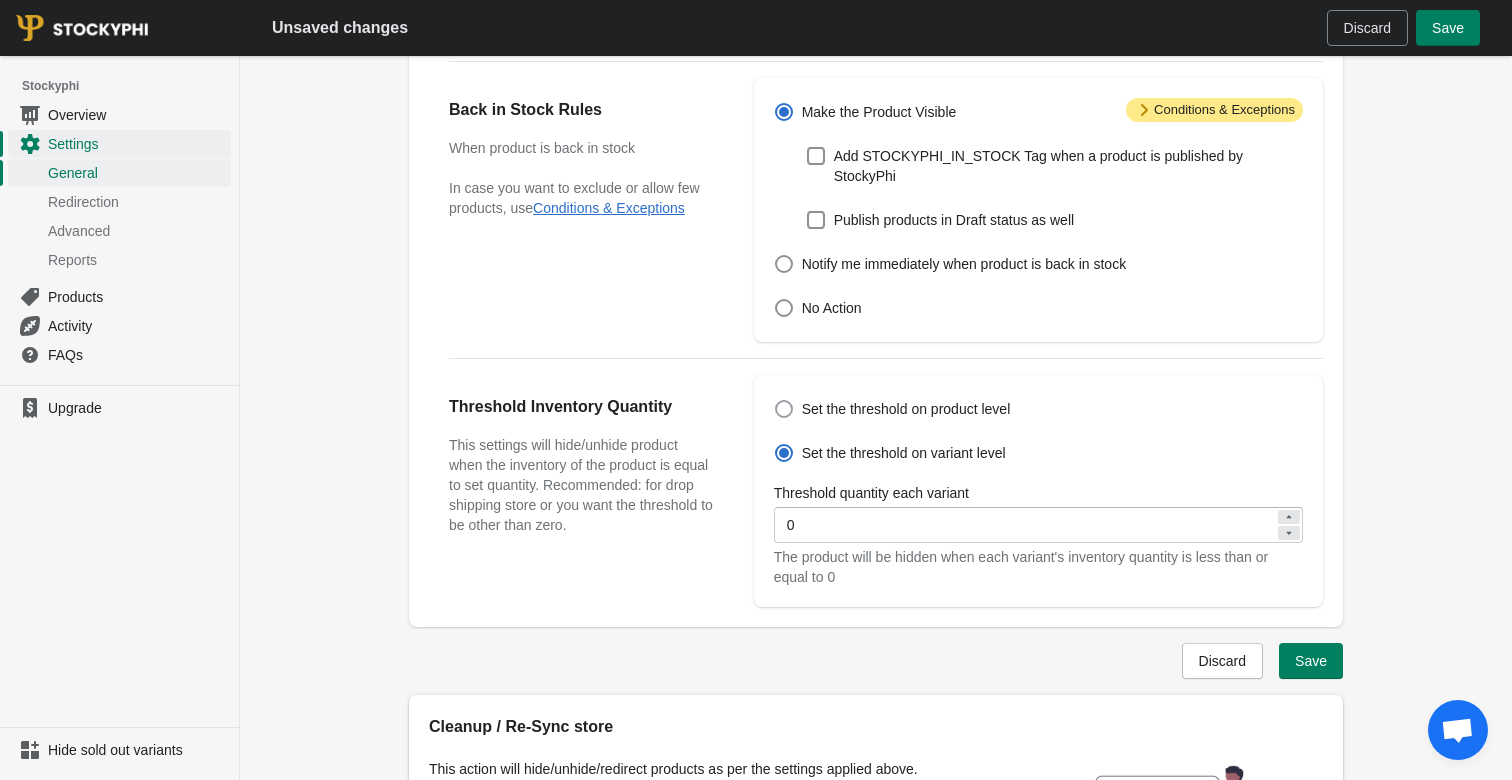 click at bounding box center [784, 409] 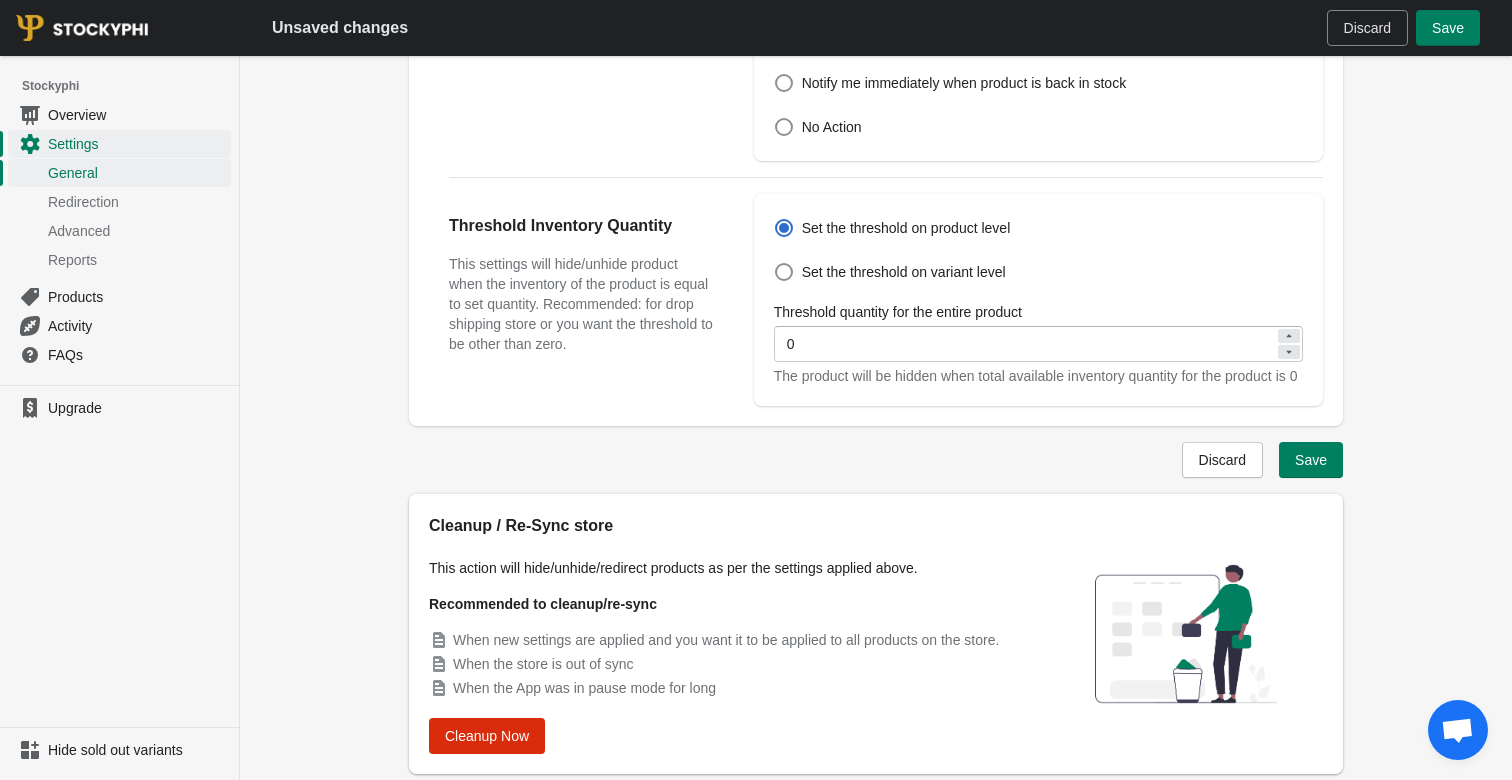scroll, scrollTop: 674, scrollLeft: 0, axis: vertical 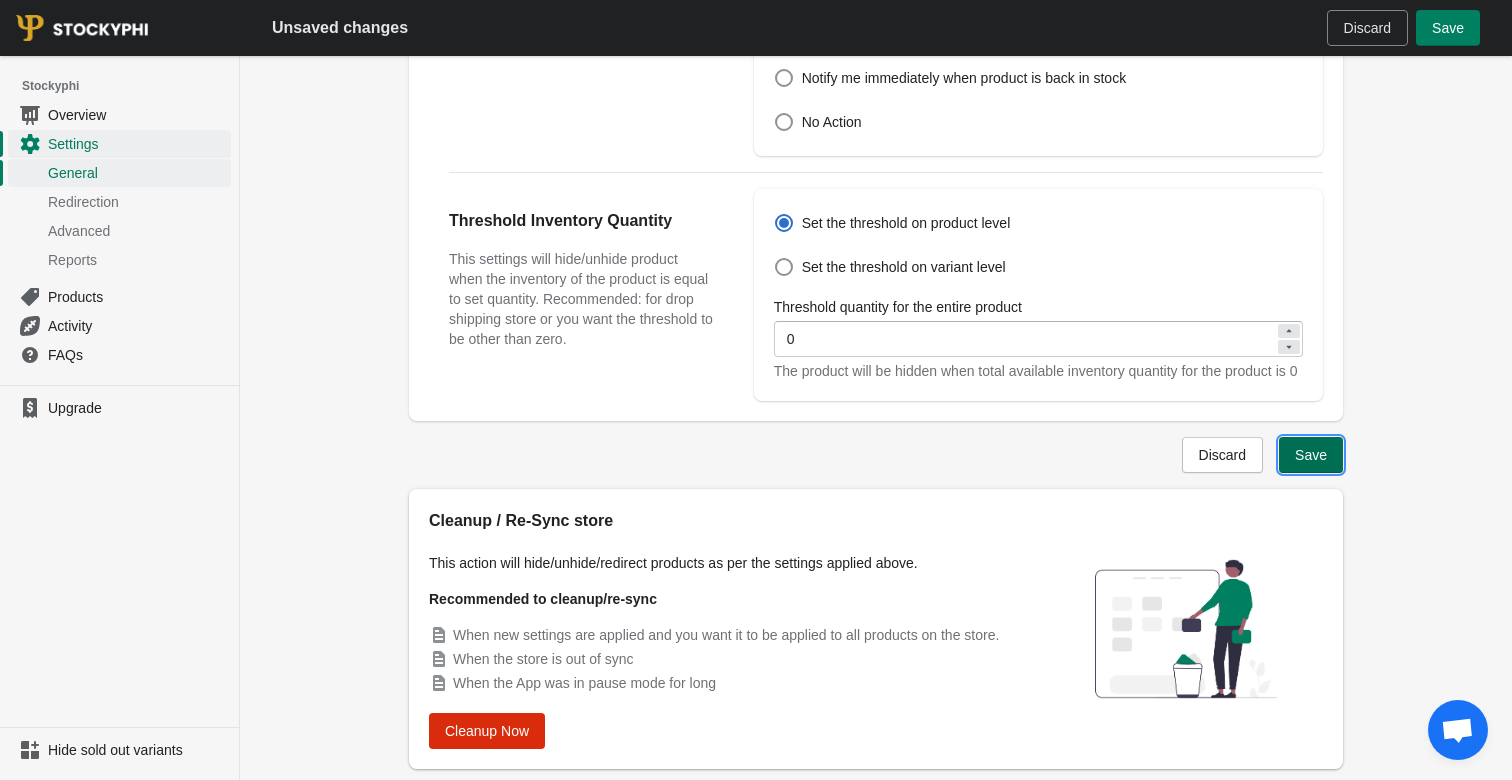 click on "Save" at bounding box center (1311, 455) 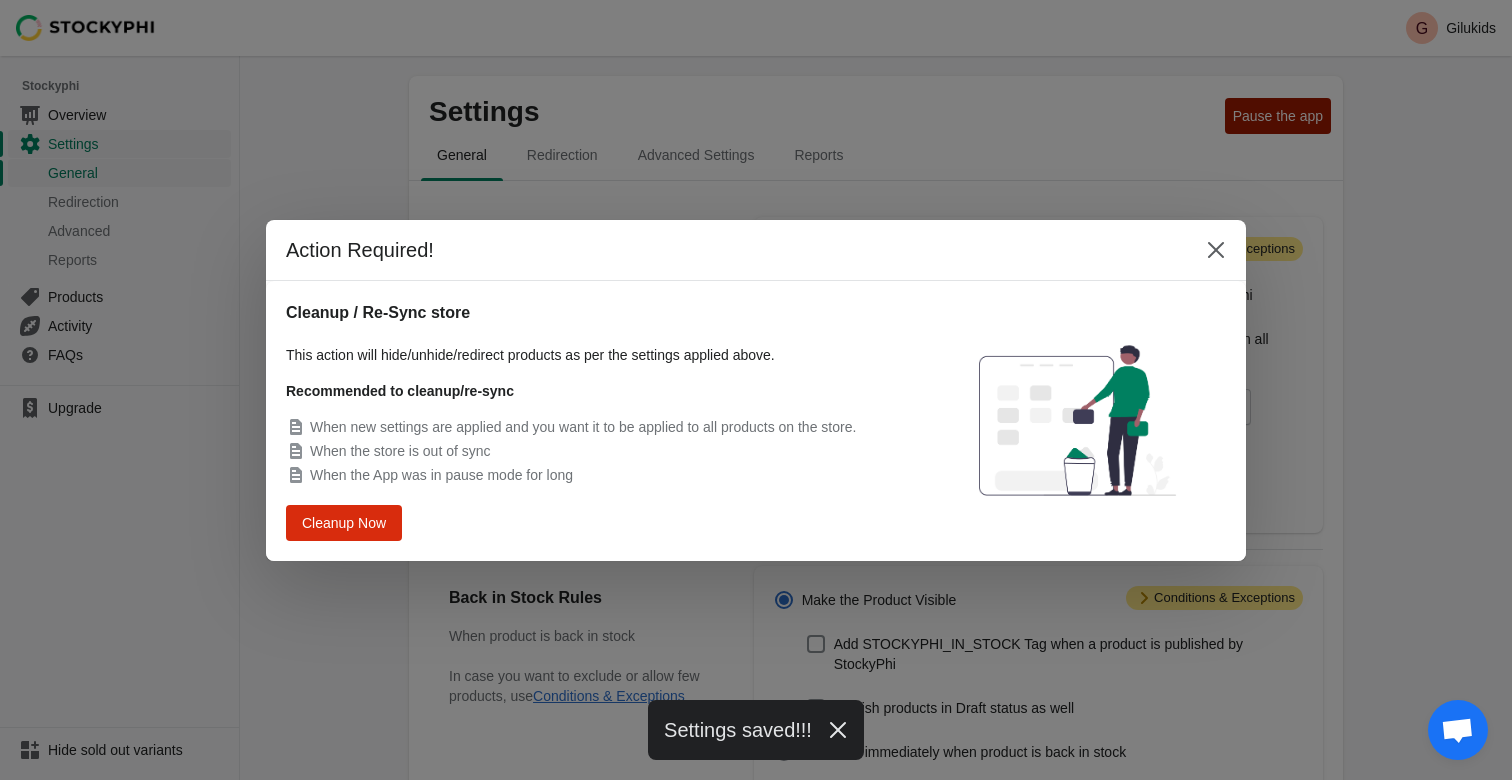 scroll, scrollTop: 674, scrollLeft: 0, axis: vertical 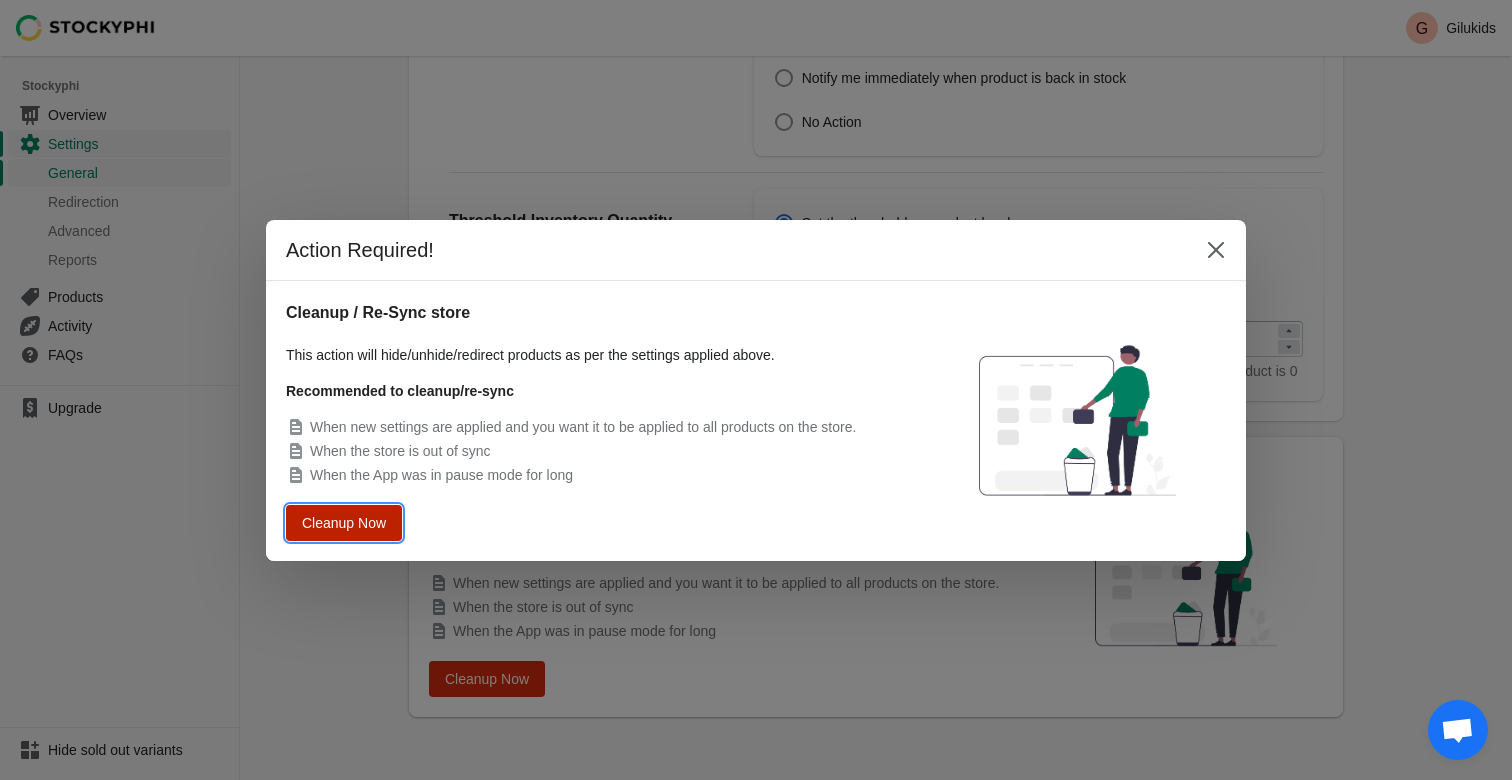 click on "Cleanup Now" at bounding box center [344, 522] 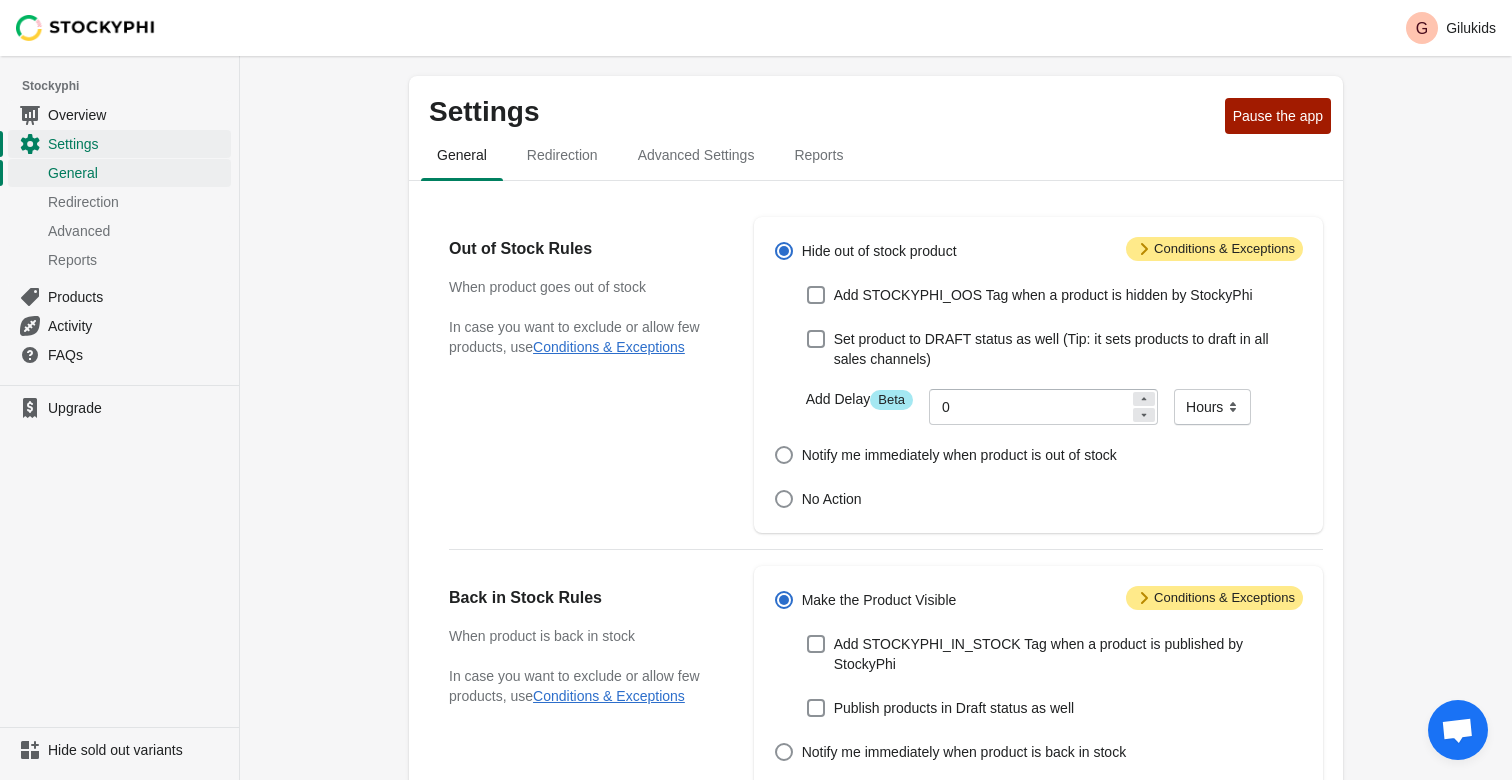 scroll, scrollTop: 674, scrollLeft: 0, axis: vertical 